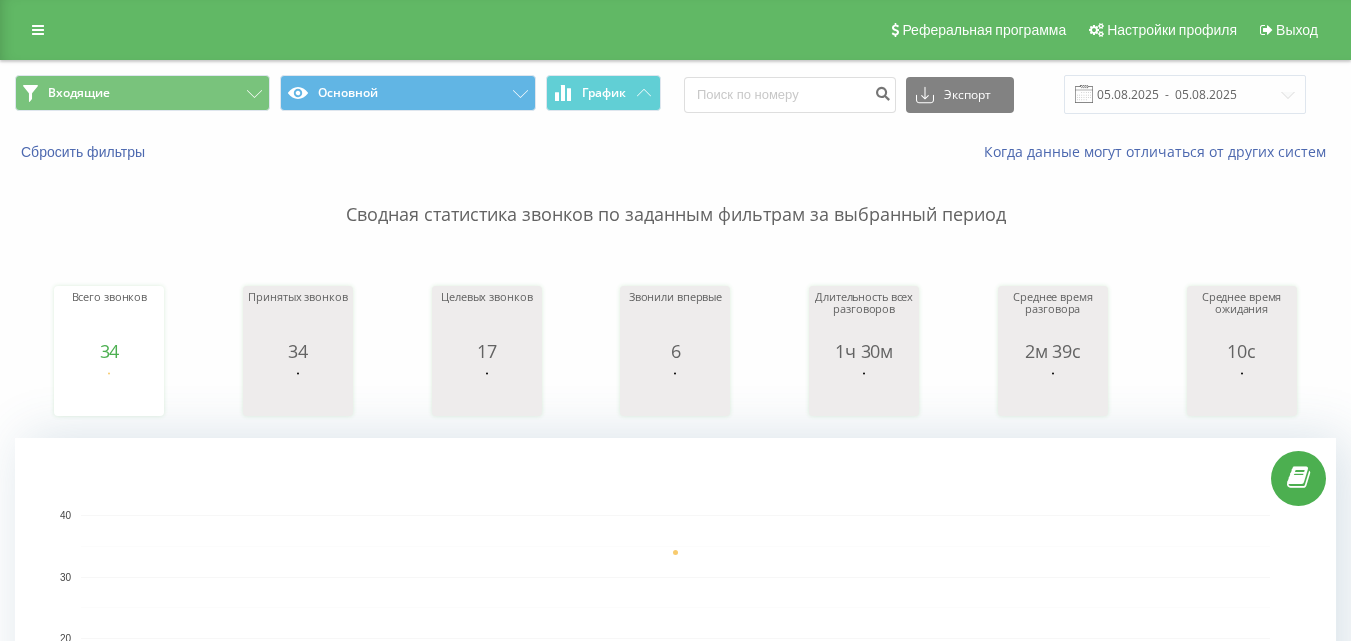scroll, scrollTop: 0, scrollLeft: 0, axis: both 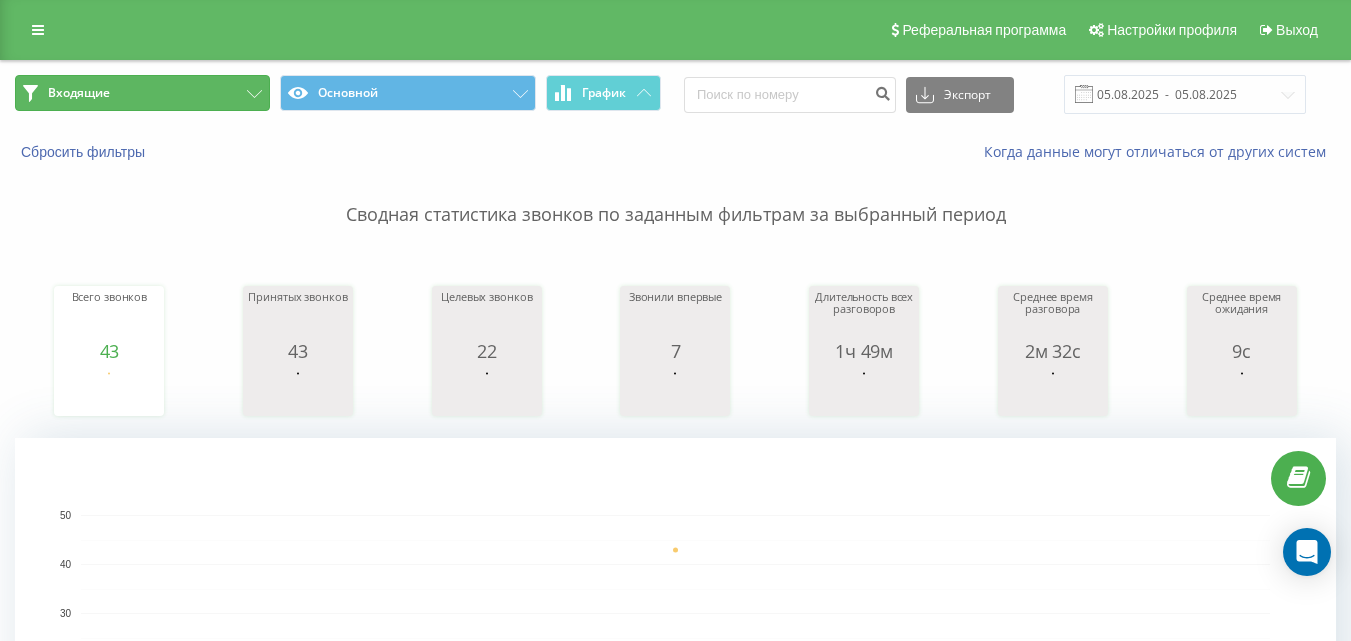 click on "Входящие" at bounding box center [142, 93] 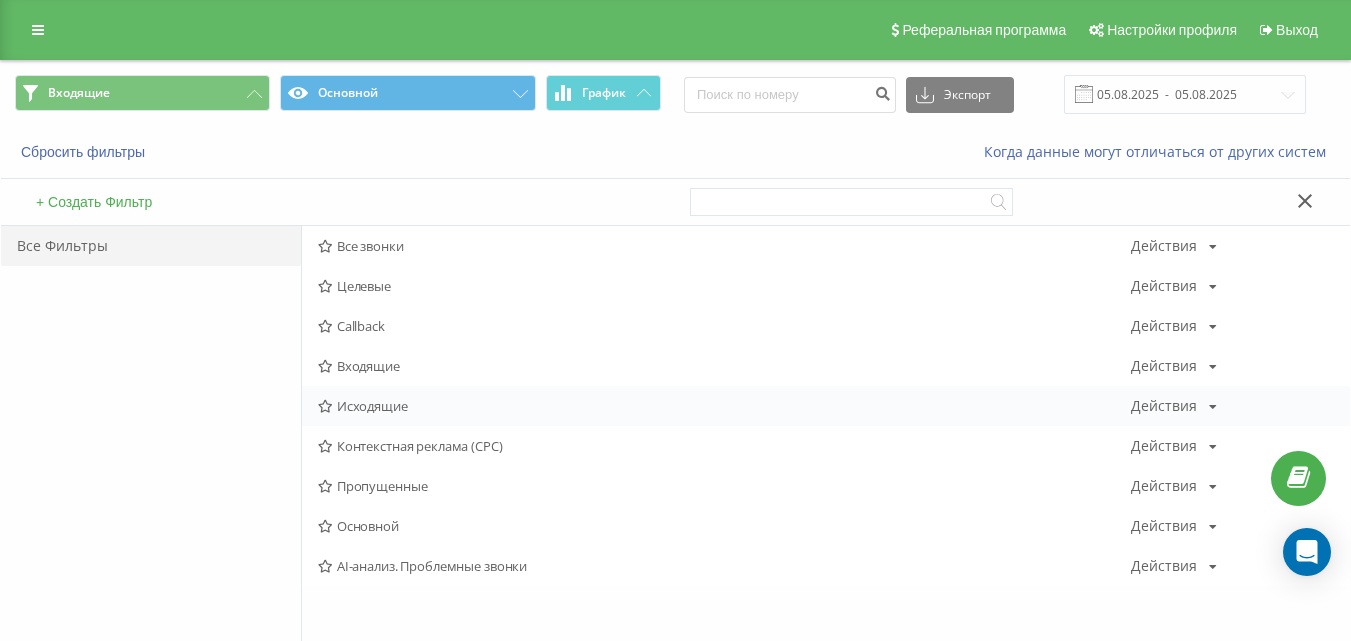 click on "Исходящие" at bounding box center (724, 406) 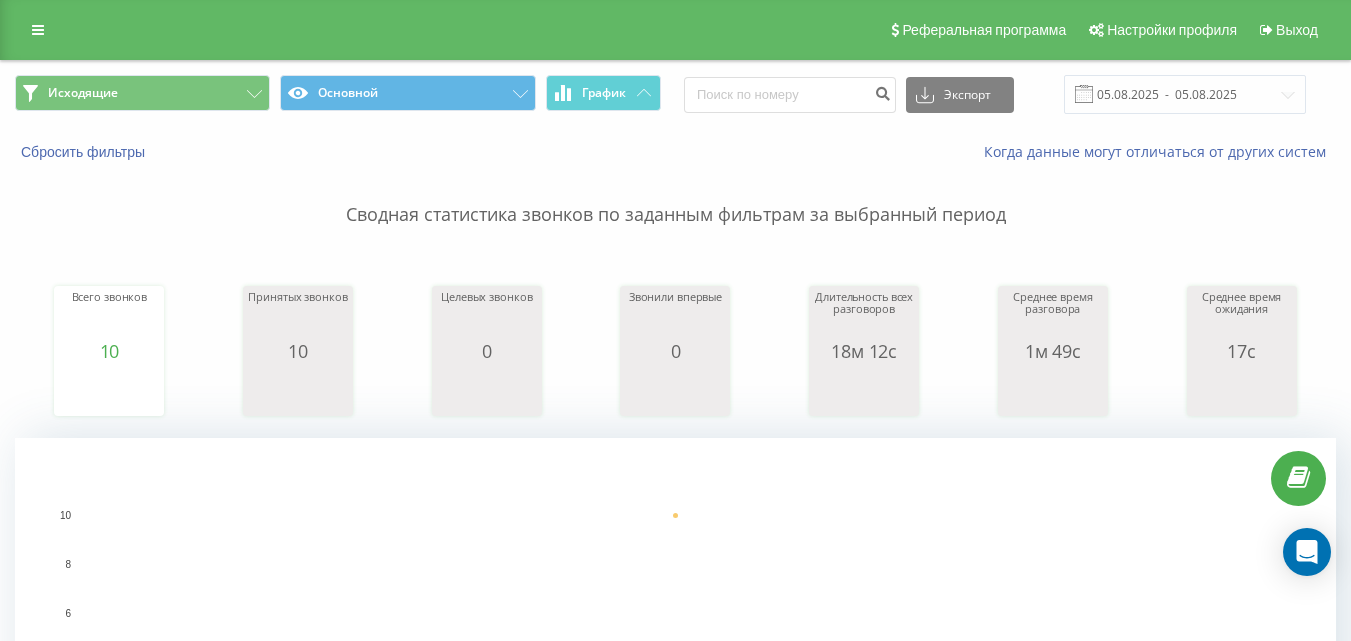scroll, scrollTop: 0, scrollLeft: 0, axis: both 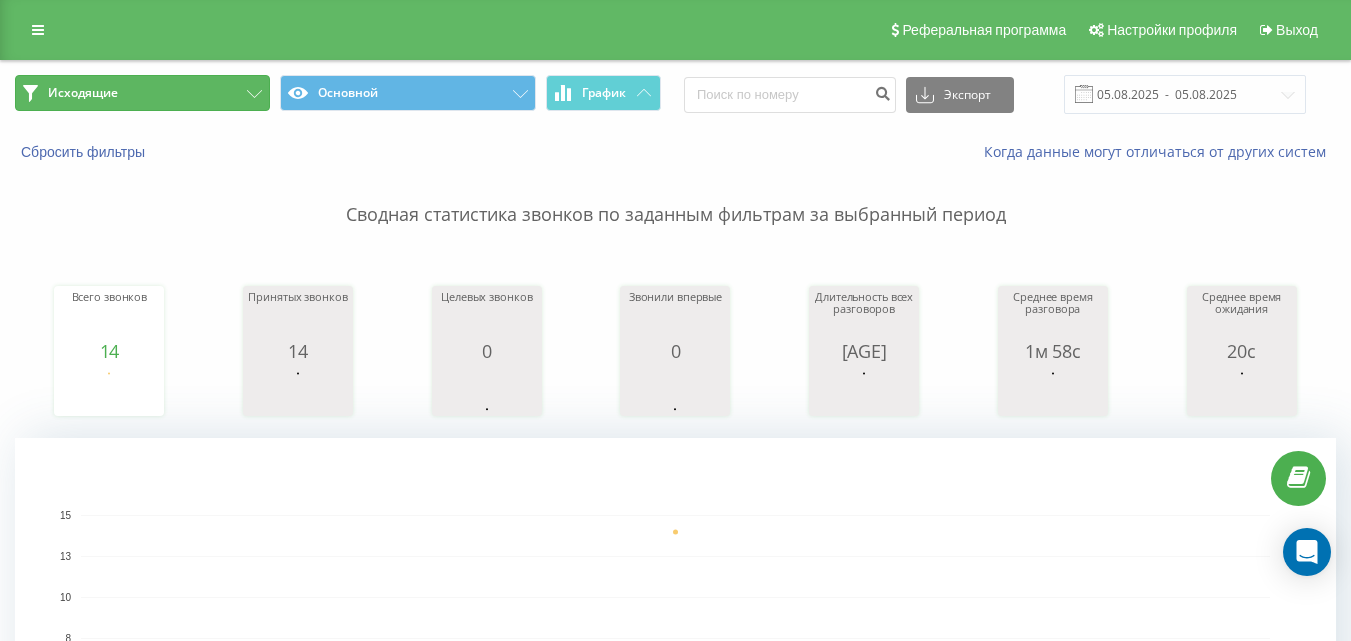 click on "Исходящие" at bounding box center (142, 93) 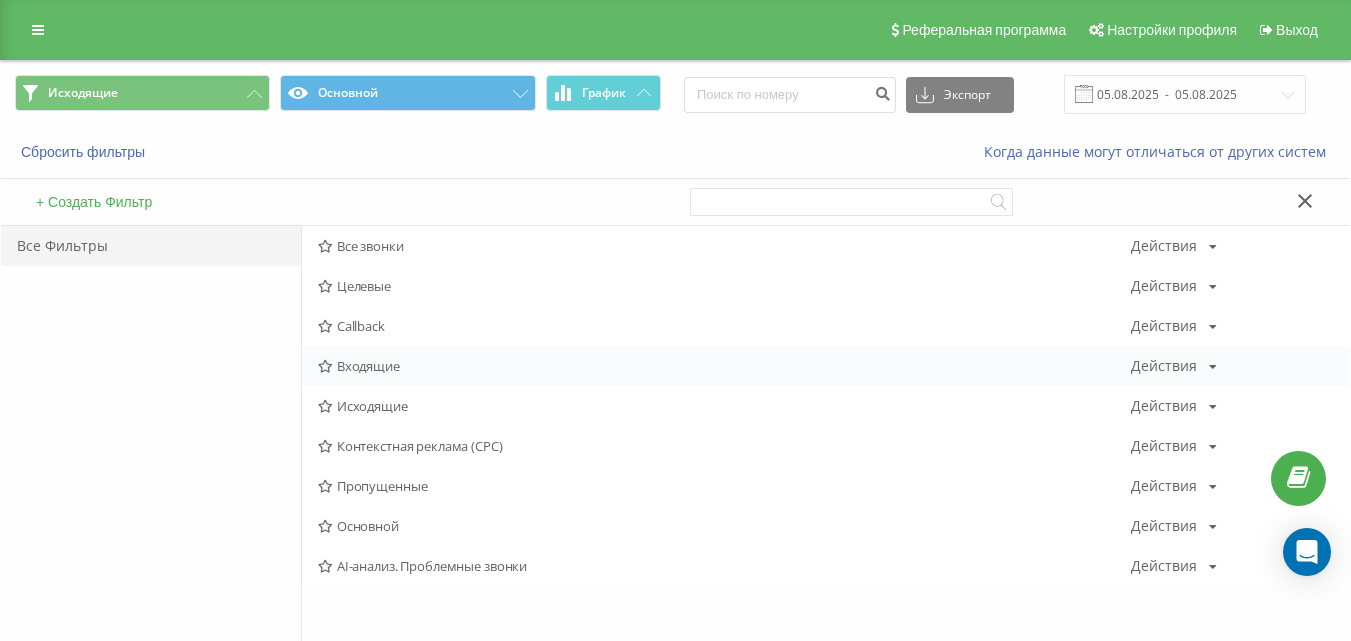 click on "Входящие" at bounding box center (724, 366) 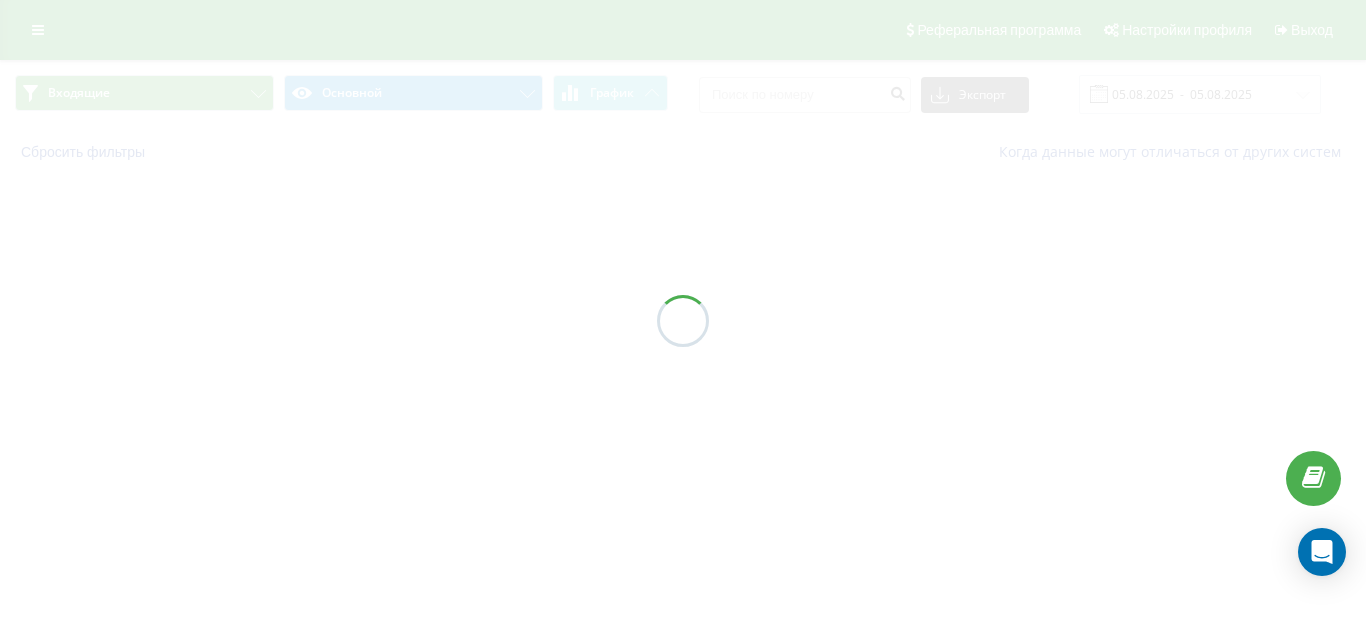 scroll, scrollTop: 0, scrollLeft: 0, axis: both 